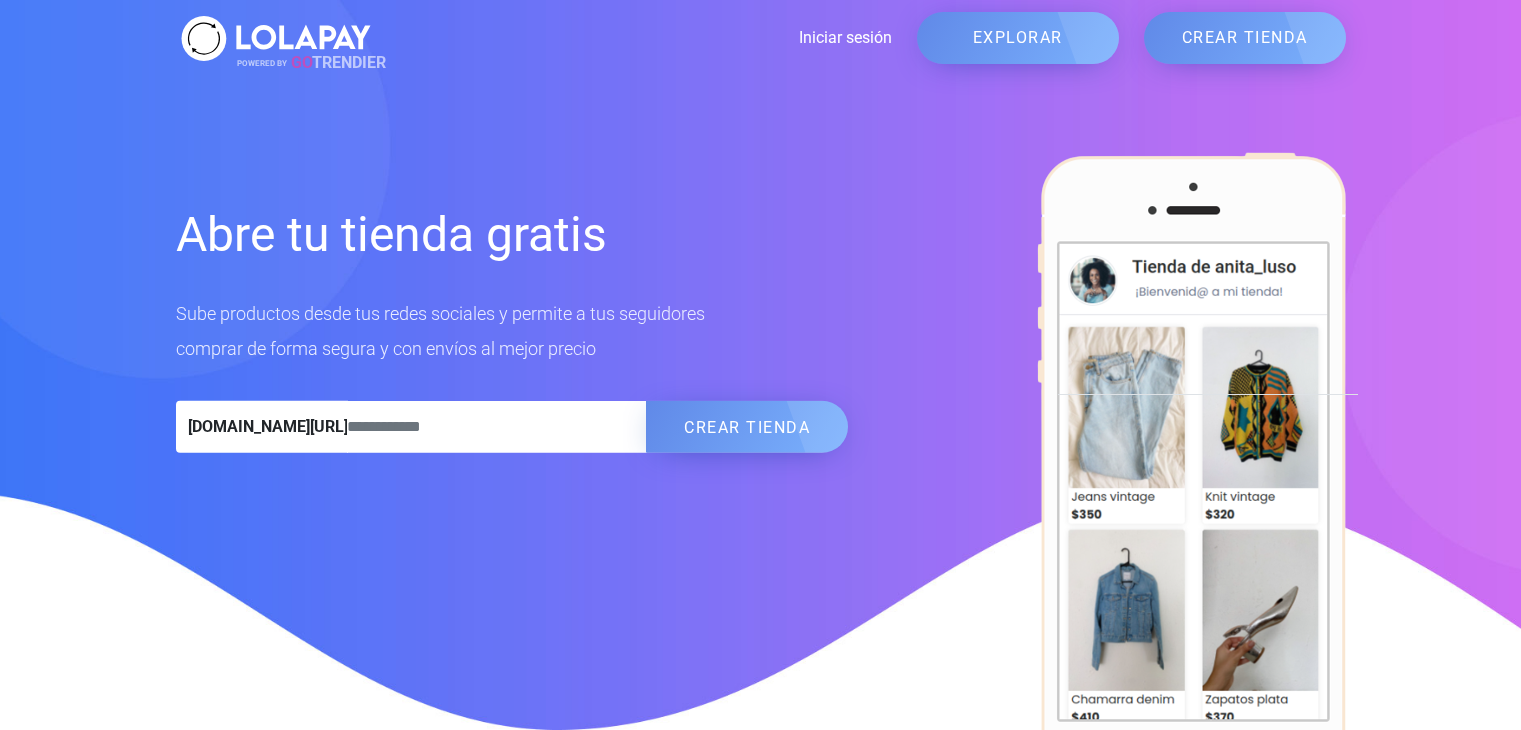 scroll, scrollTop: 0, scrollLeft: 0, axis: both 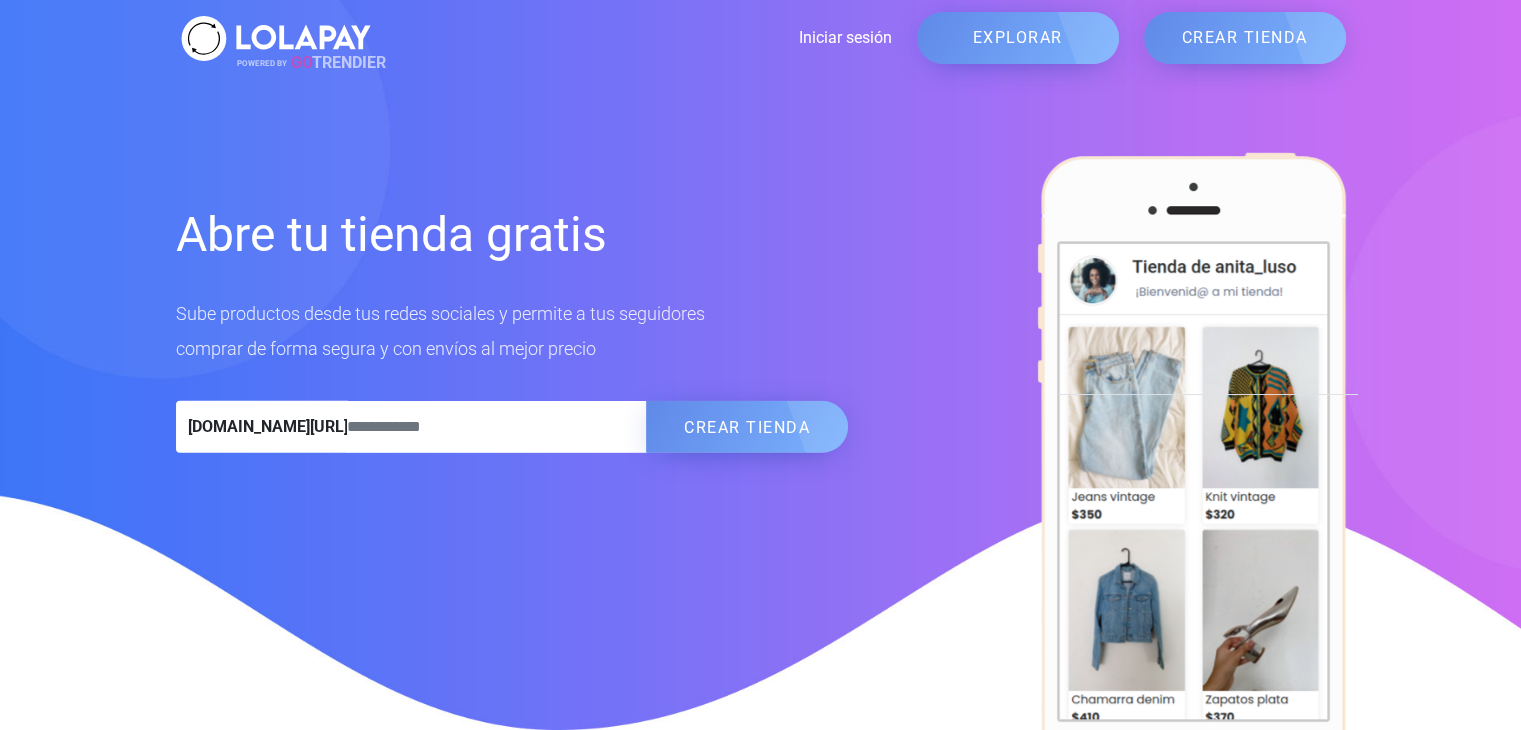 click on "EXPLORAR" at bounding box center (1018, 38) 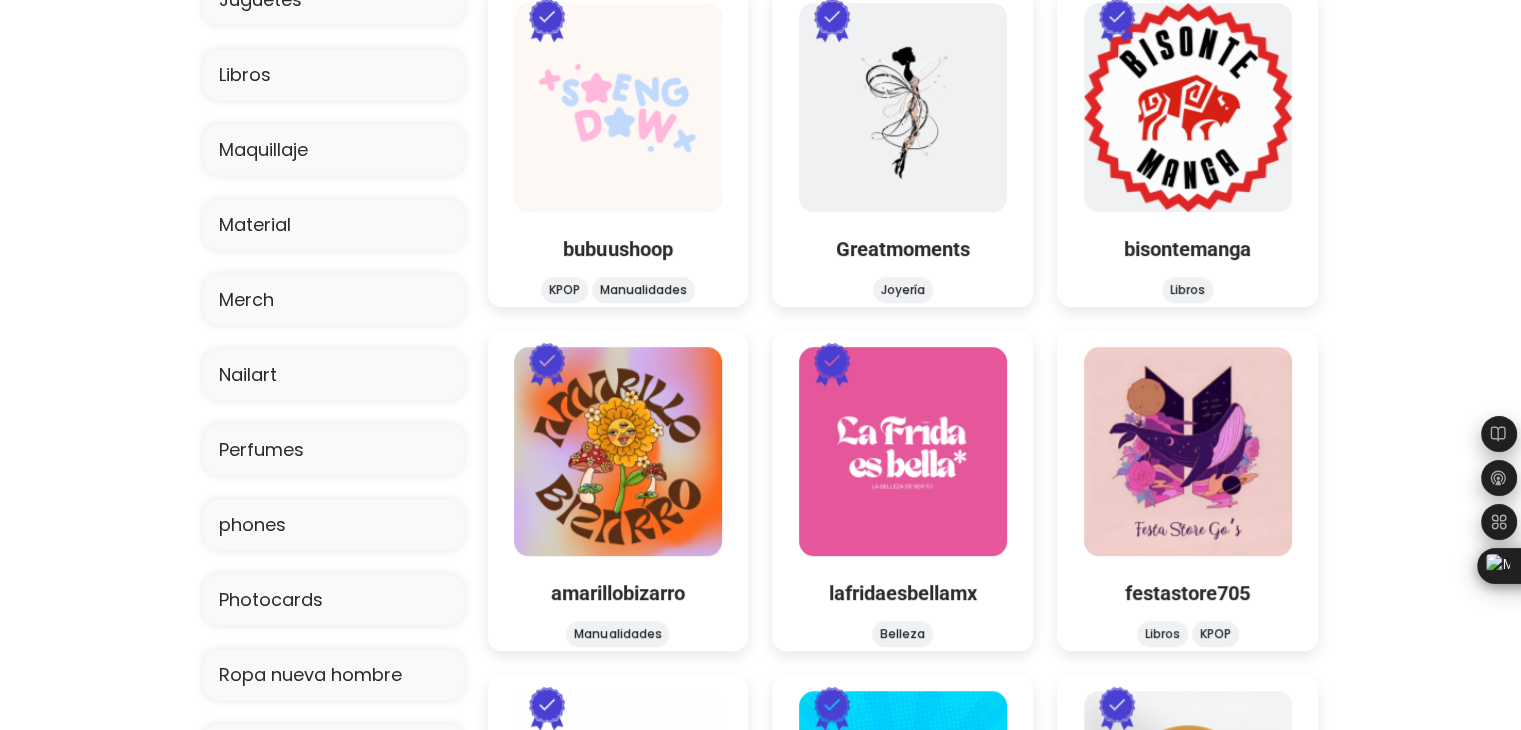scroll, scrollTop: 912, scrollLeft: 0, axis: vertical 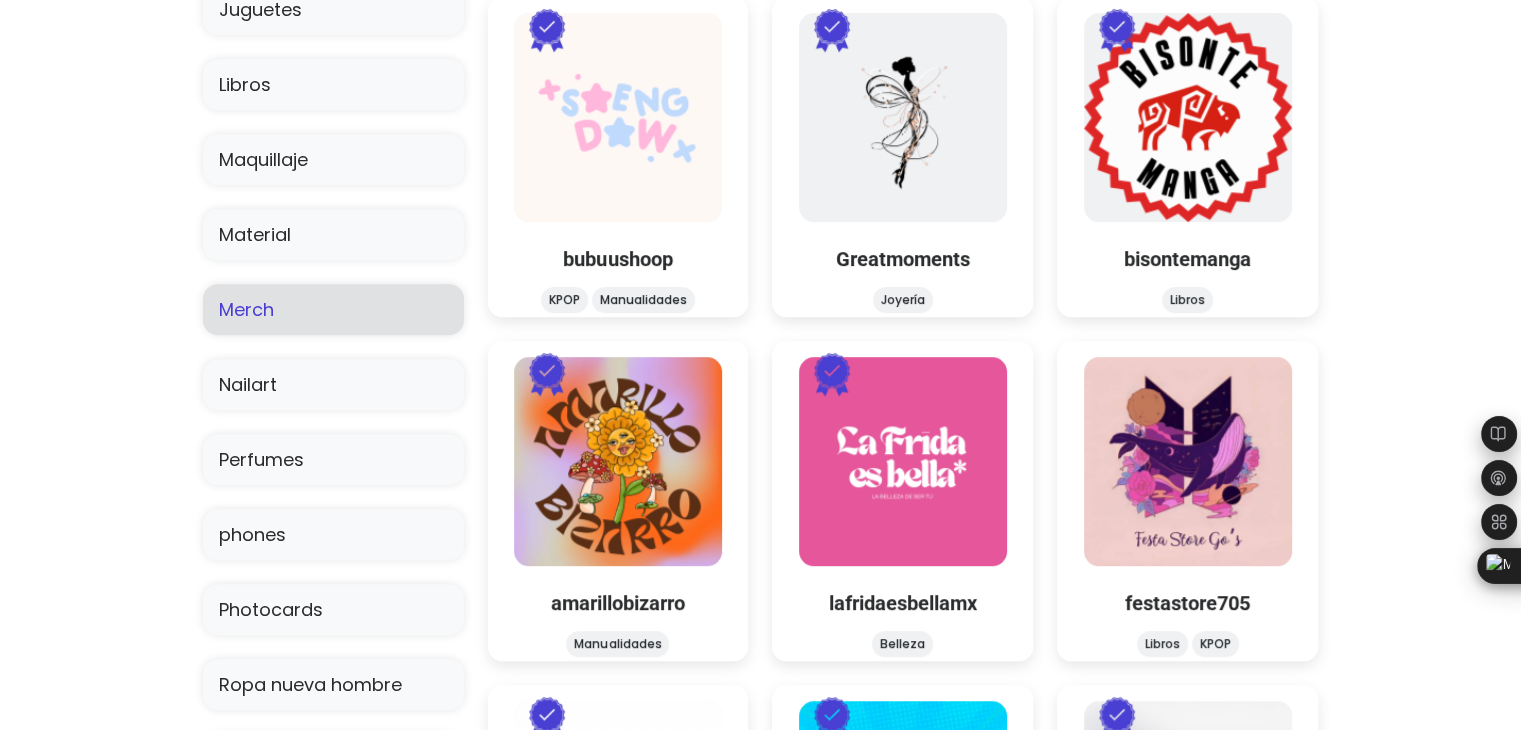 click on "Merch" at bounding box center [333, 309] 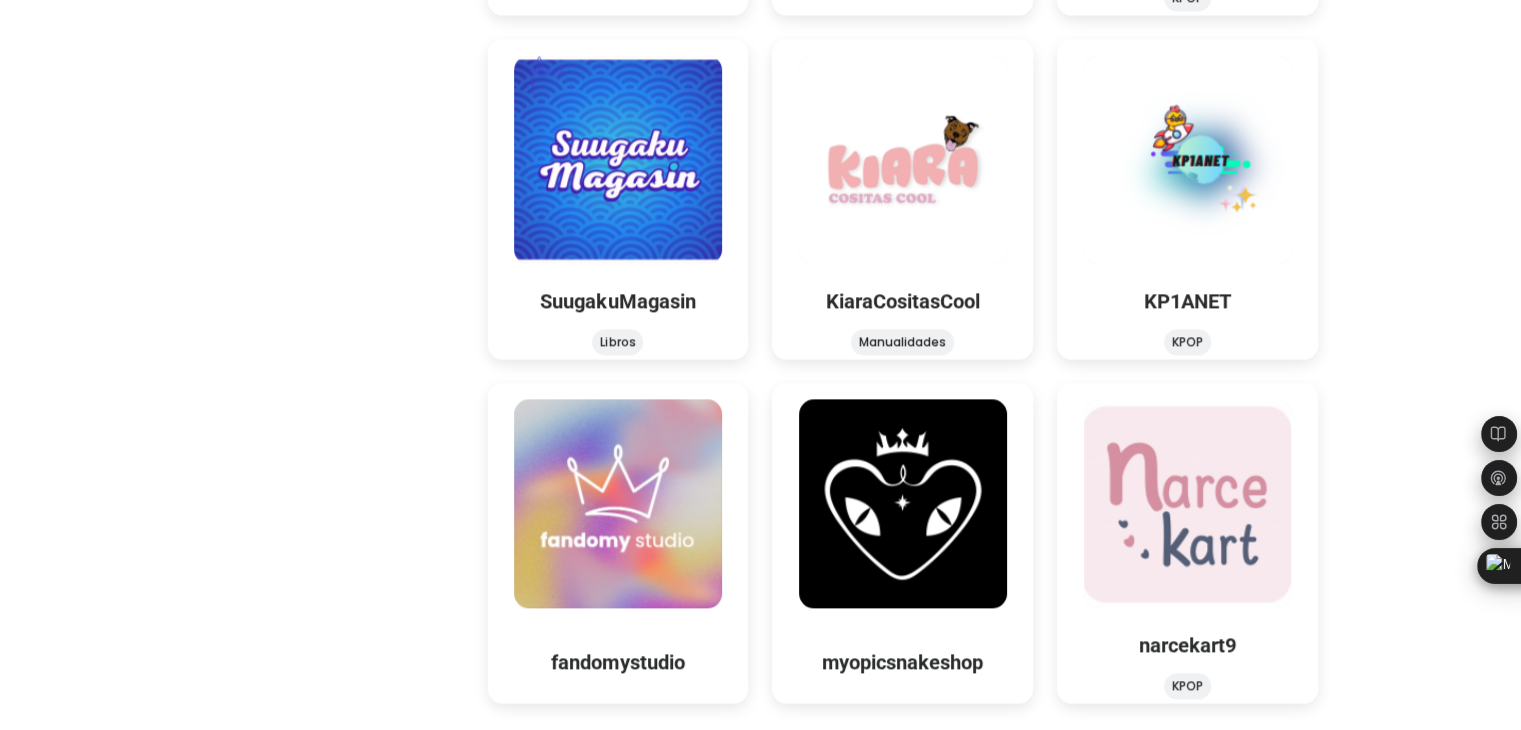 scroll, scrollTop: 2464, scrollLeft: 0, axis: vertical 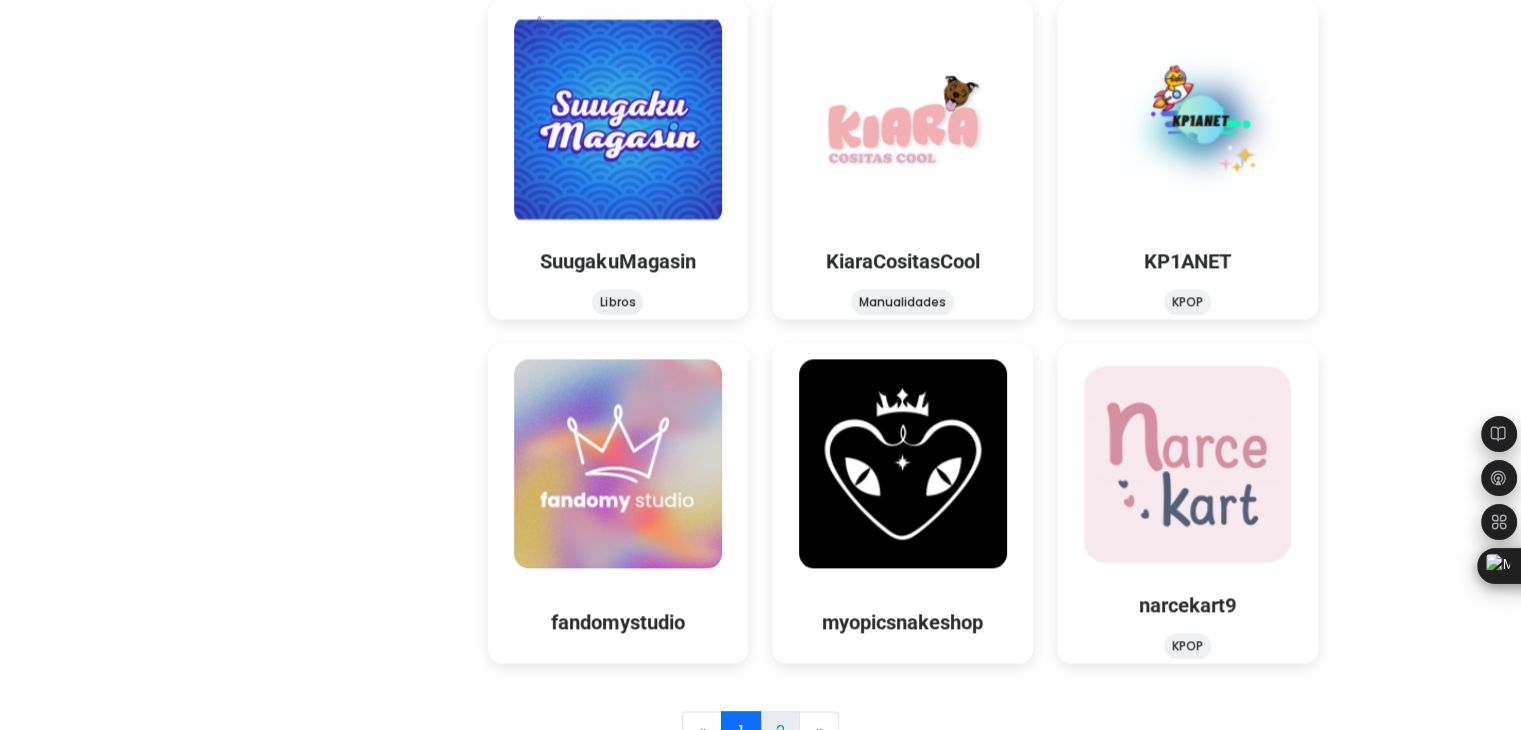 click on "2" at bounding box center [780, 731] 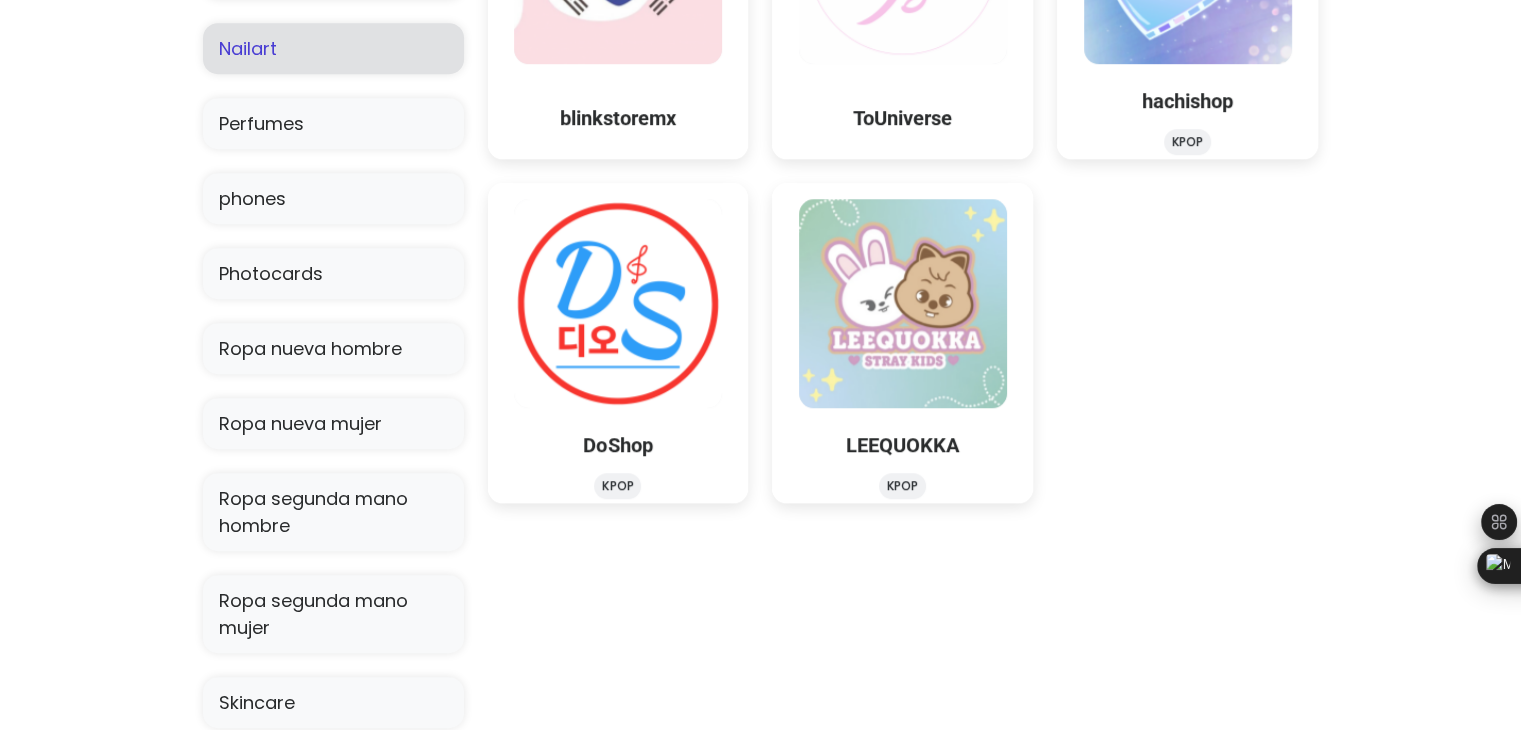 scroll, scrollTop: 1308, scrollLeft: 0, axis: vertical 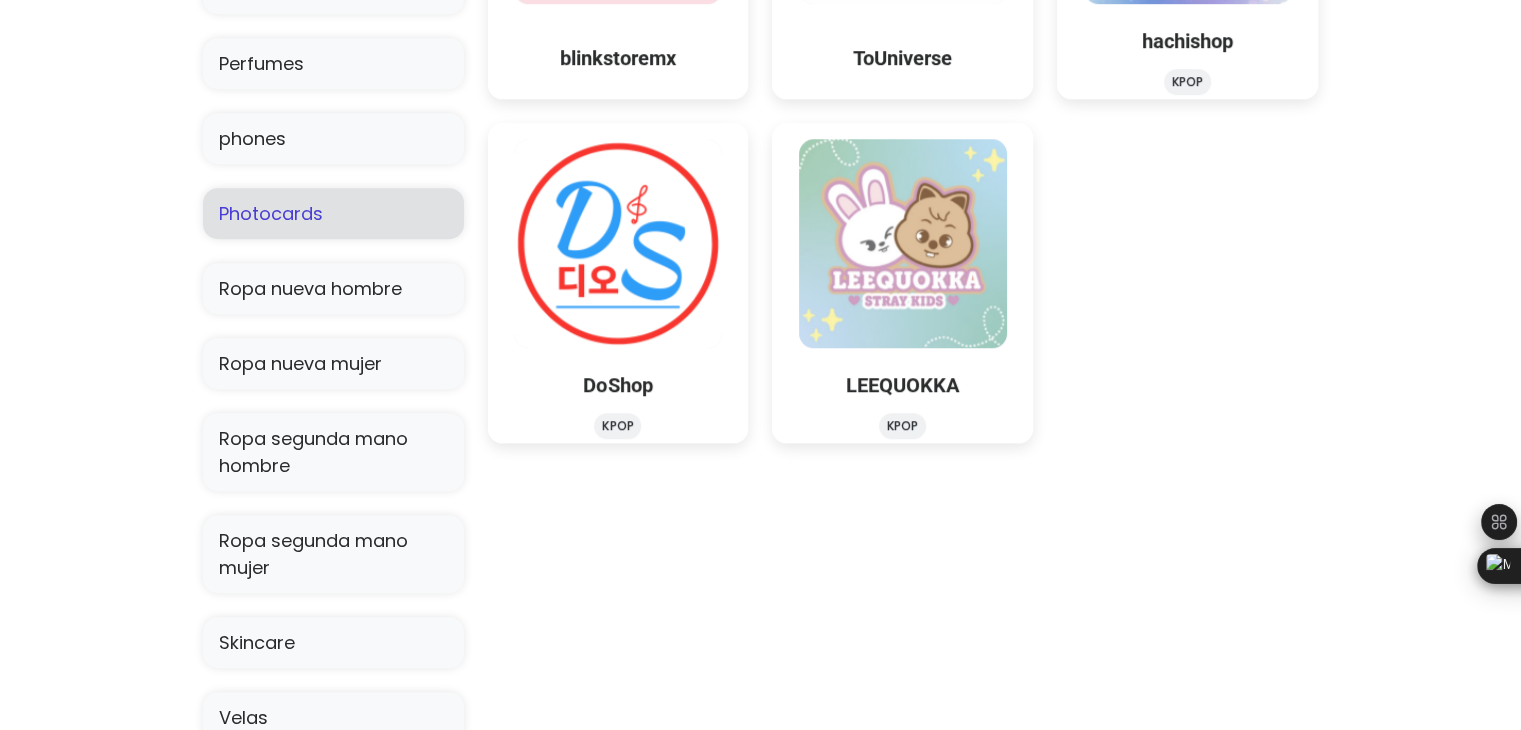 click on "Photocards" at bounding box center (333, 213) 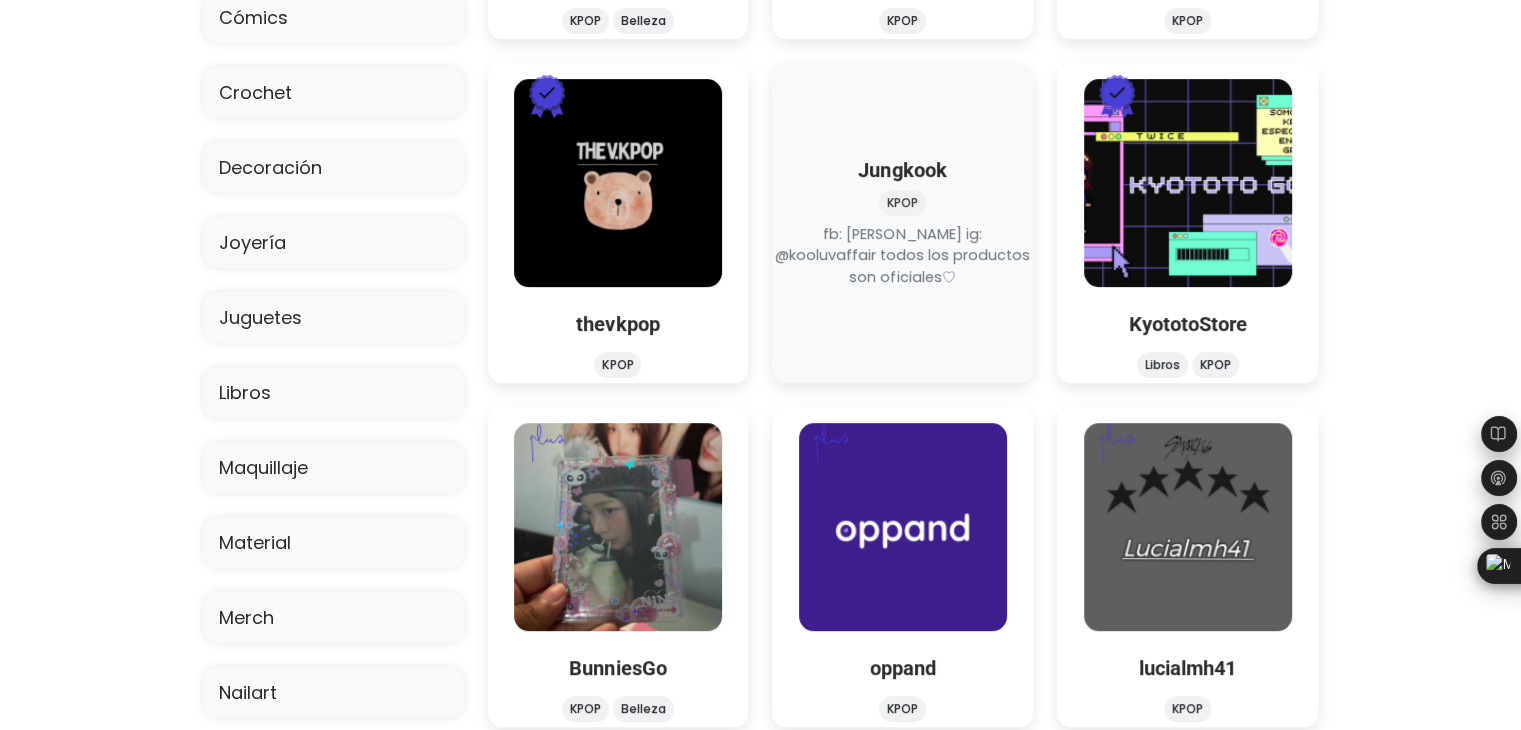 scroll, scrollTop: 572, scrollLeft: 0, axis: vertical 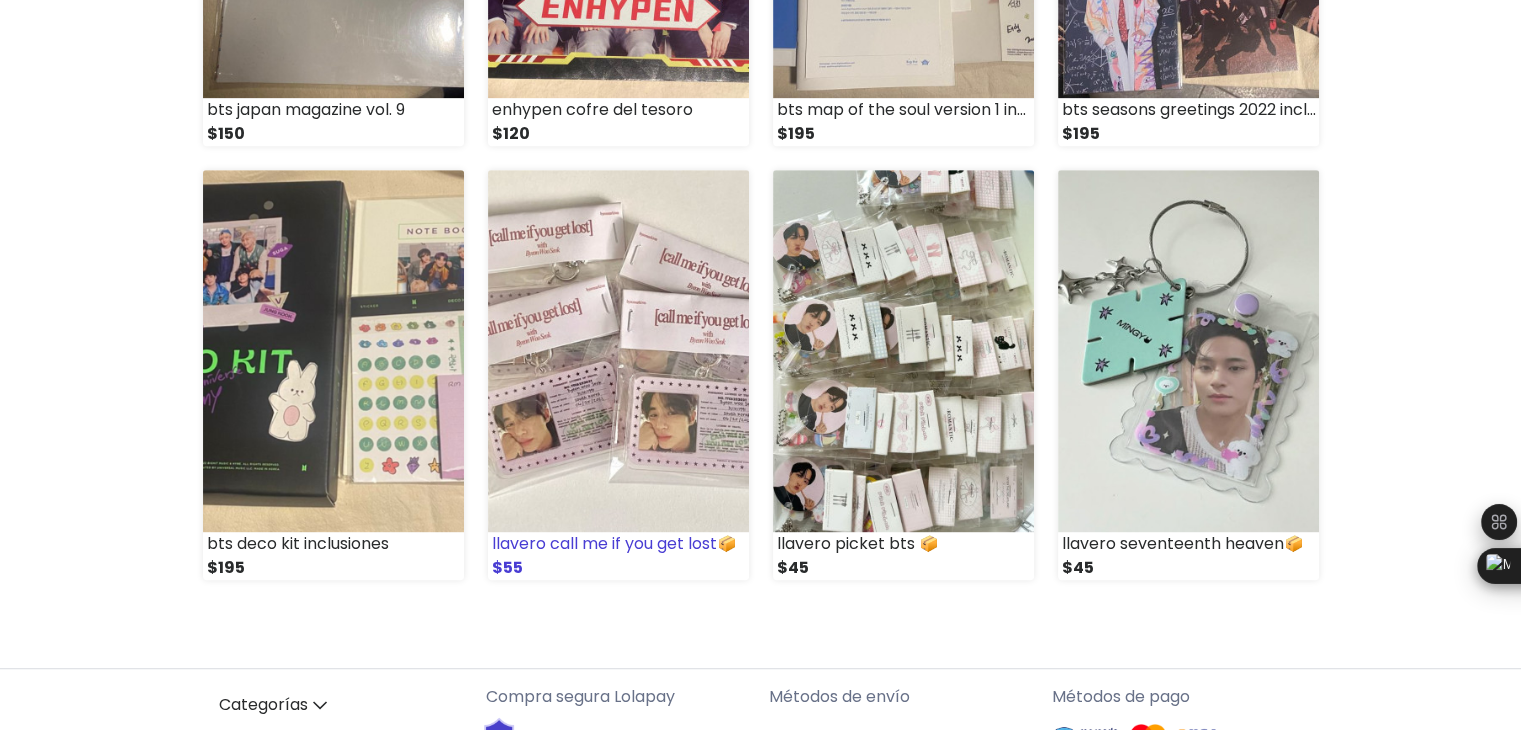 click on "$55" at bounding box center [618, 568] 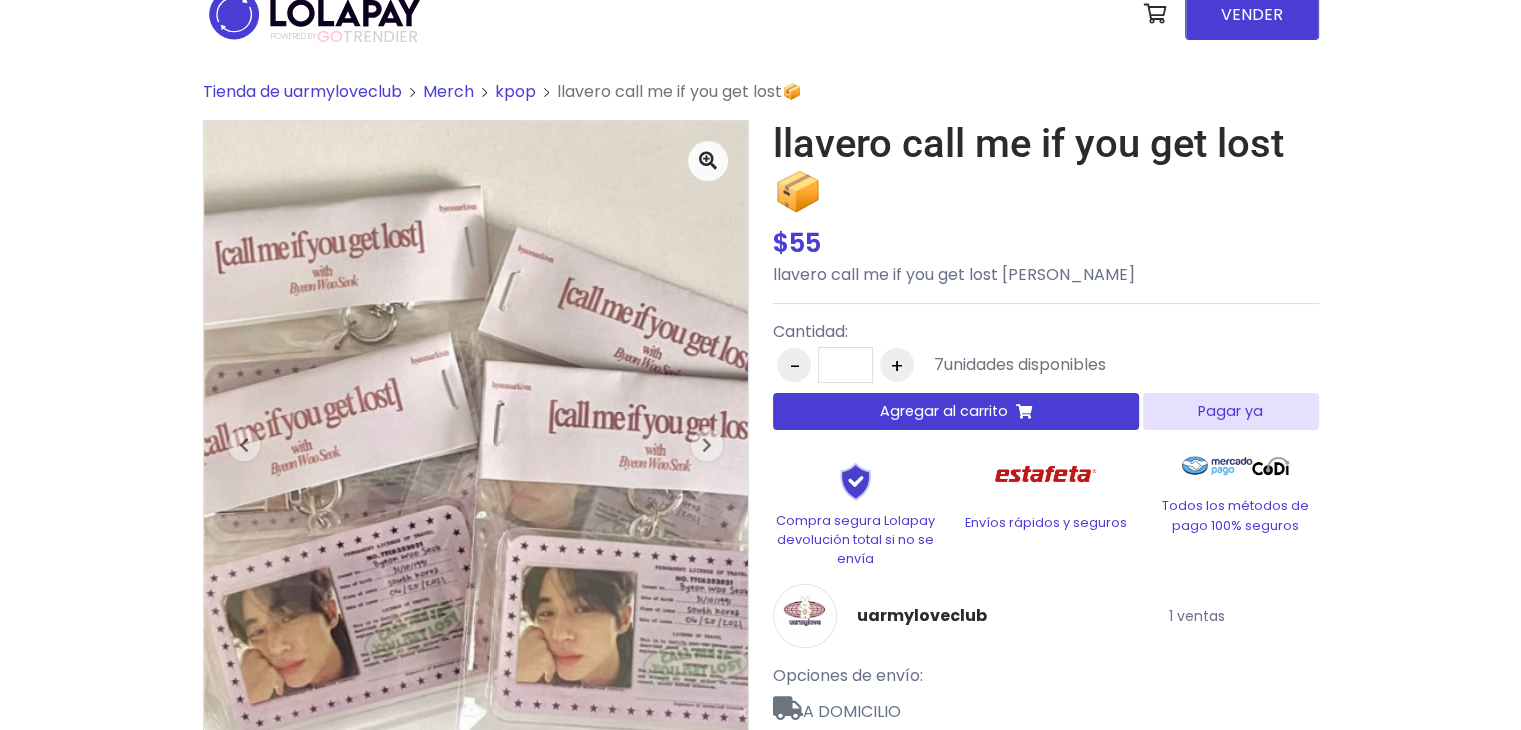 click on "Agregar al carrito" at bounding box center (944, 411) 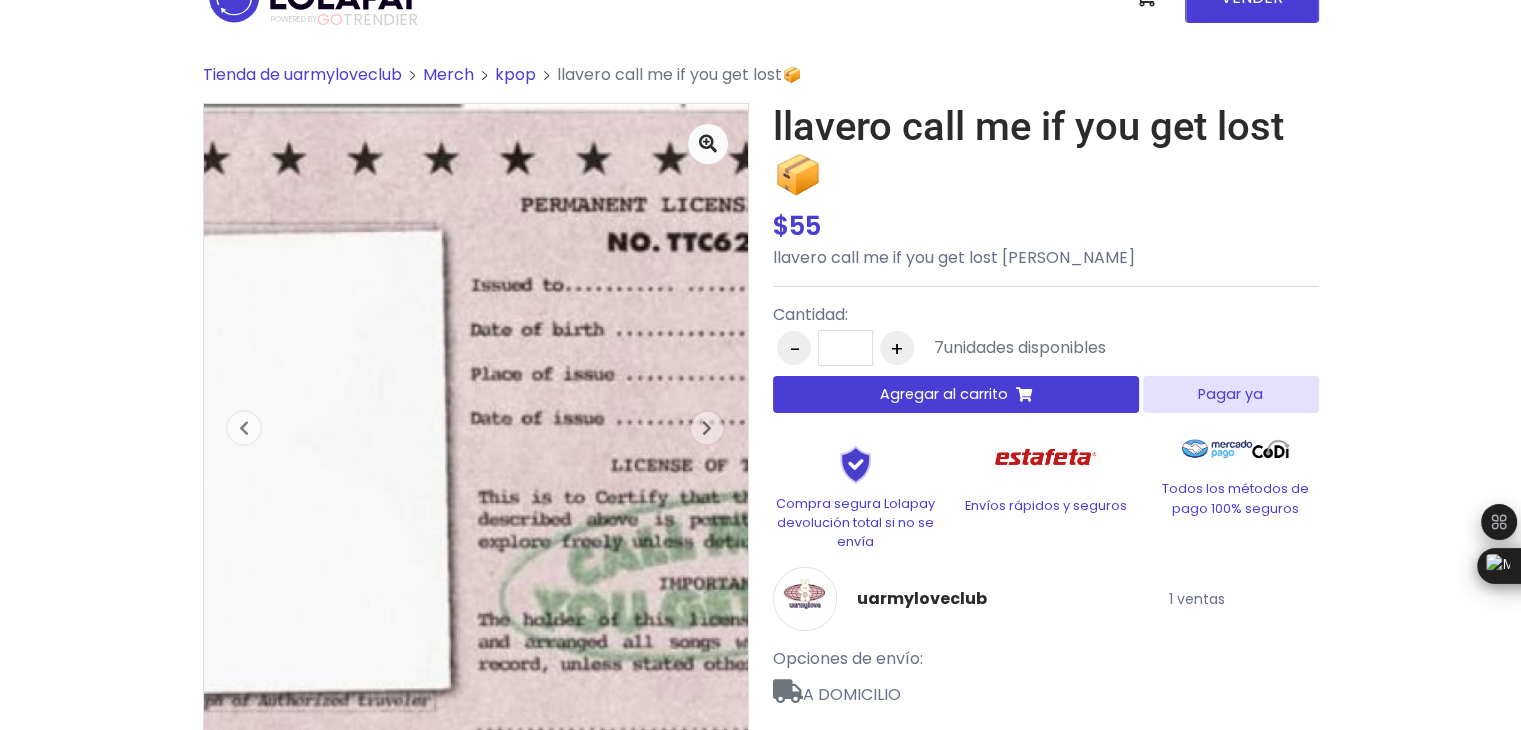 scroll, scrollTop: 0, scrollLeft: 0, axis: both 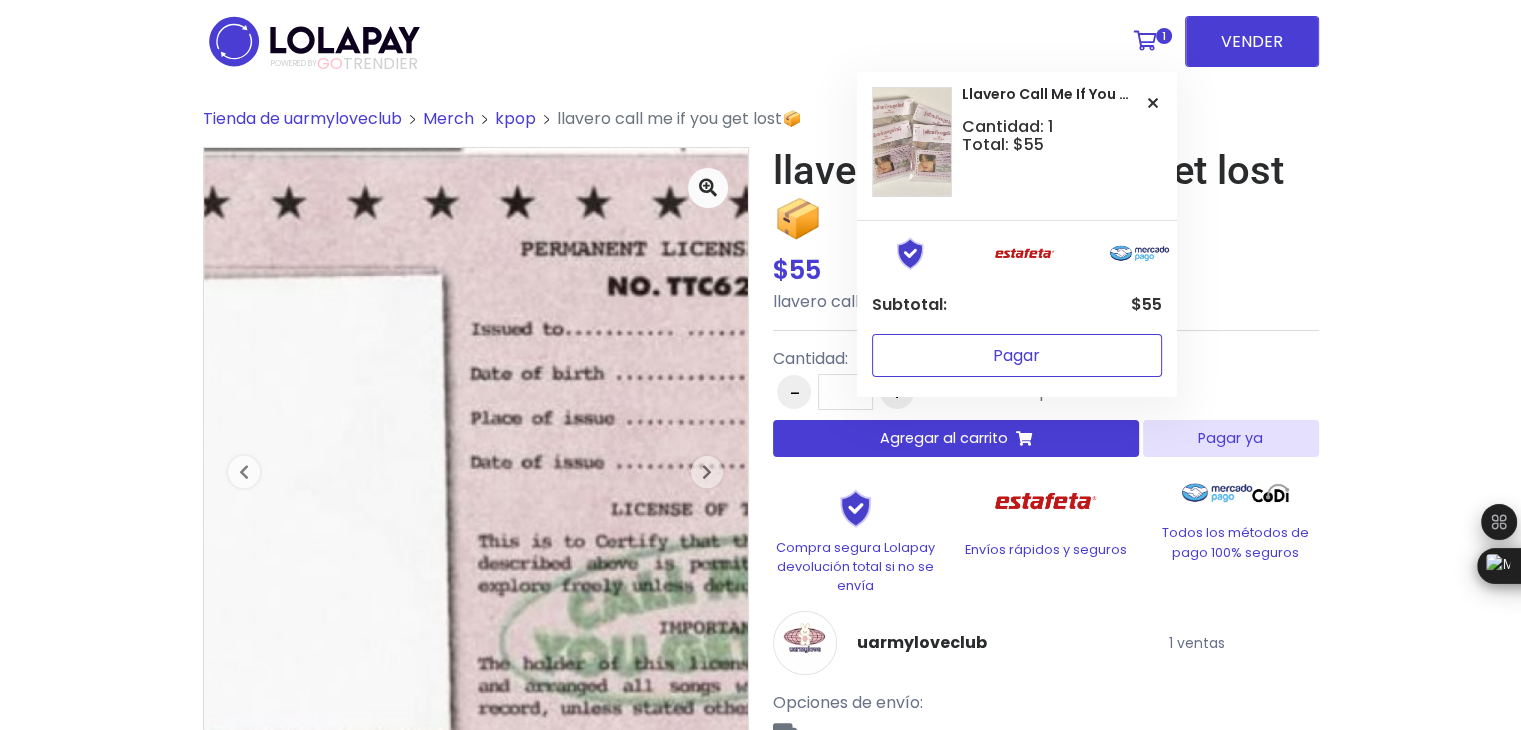 click on "Pagar" at bounding box center [1017, 355] 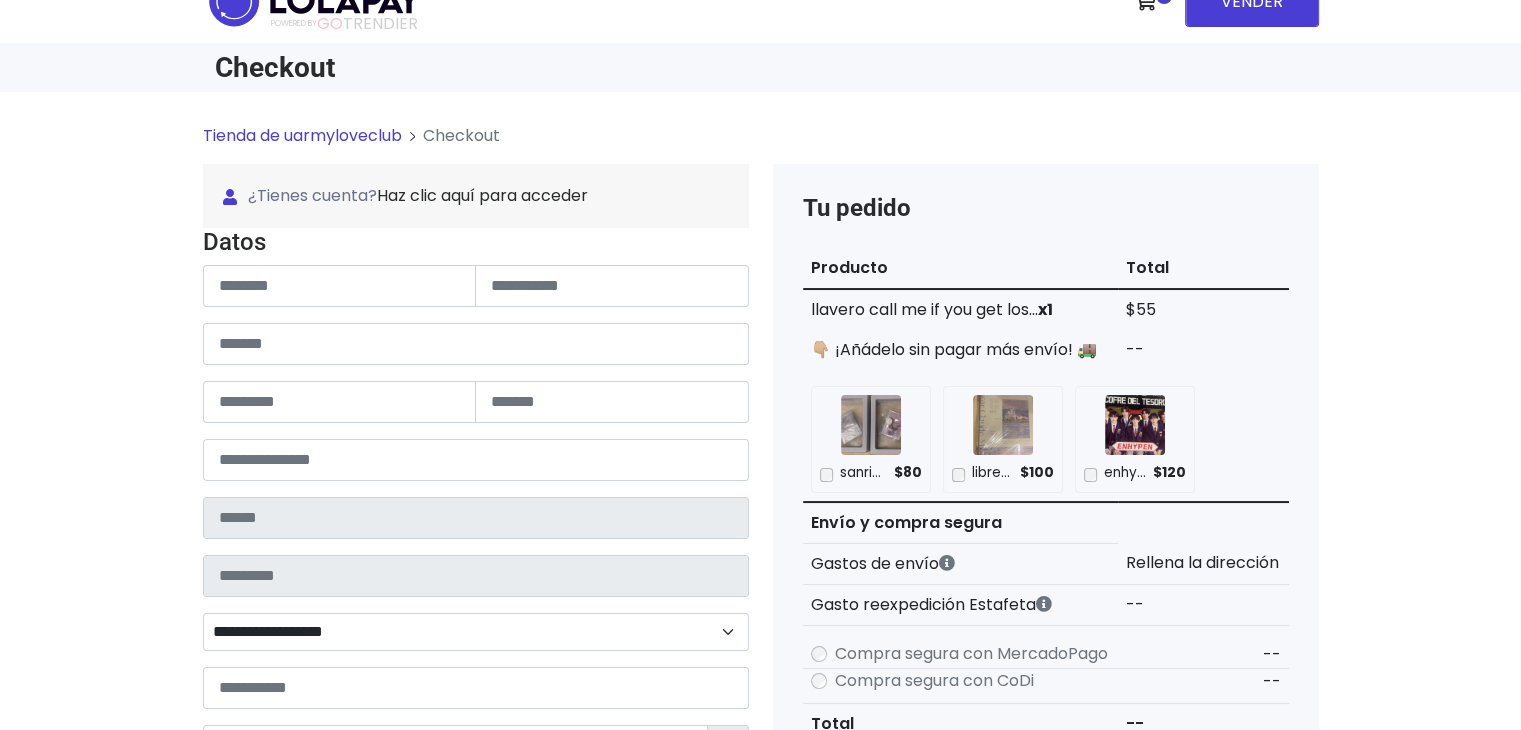 scroll, scrollTop: 48, scrollLeft: 0, axis: vertical 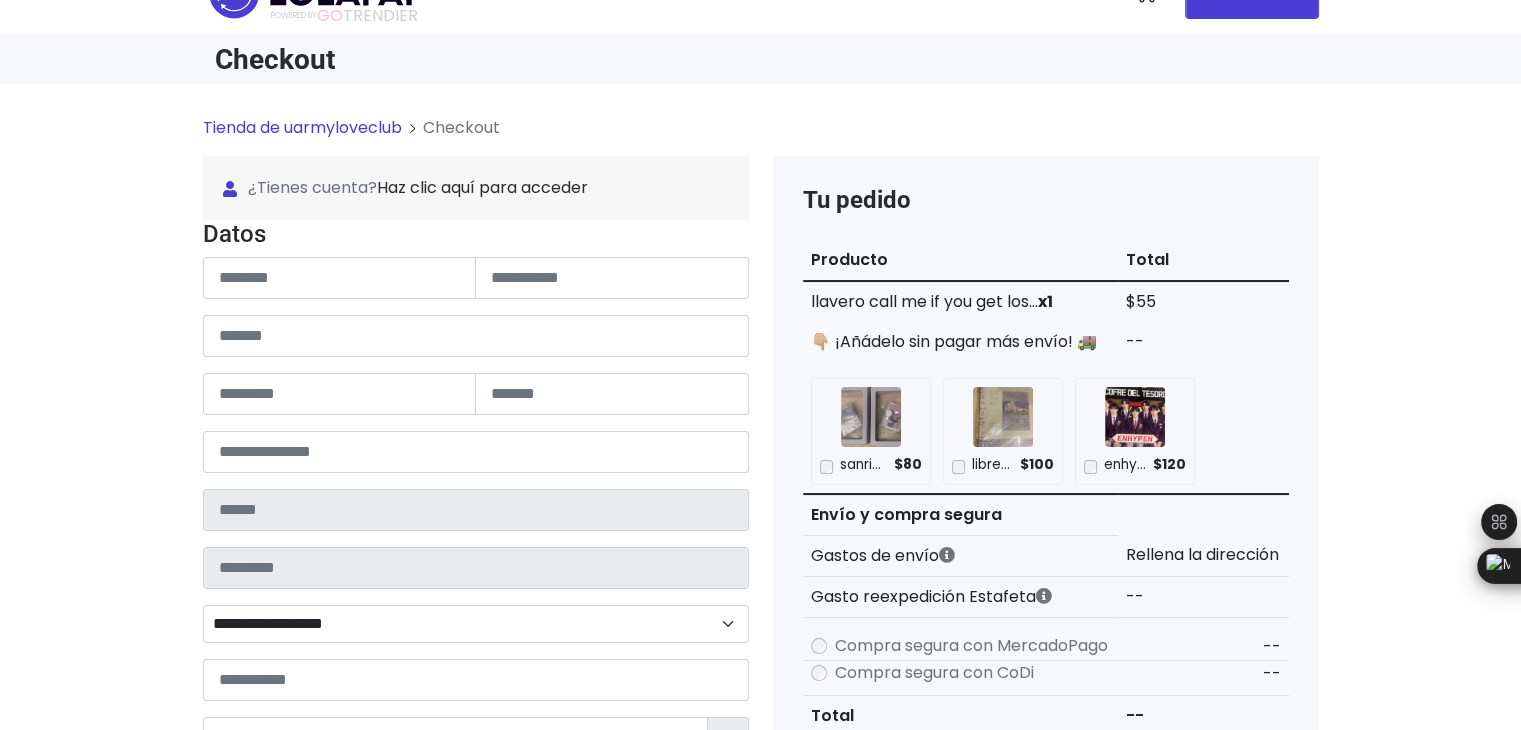 click on "**********" at bounding box center [476, 508] 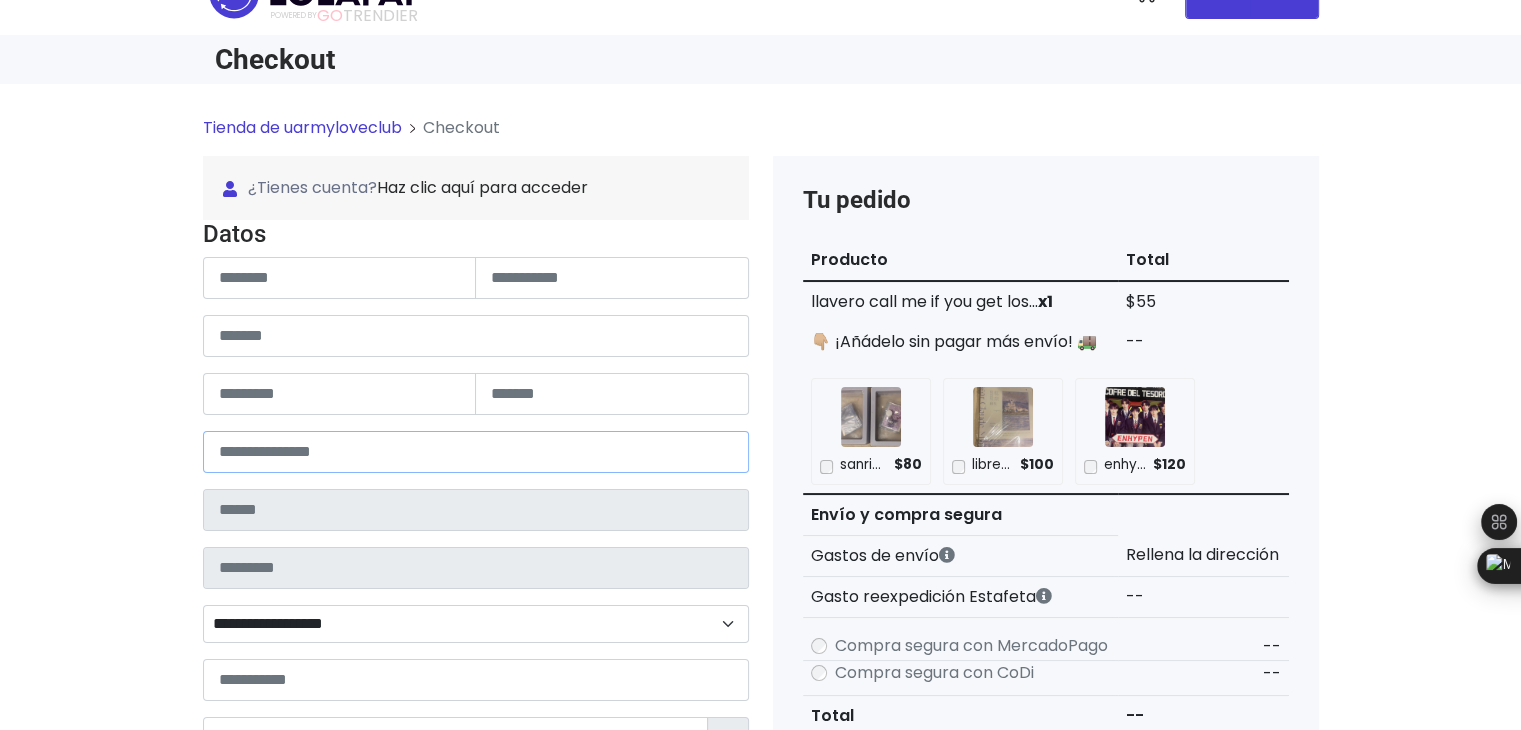 click at bounding box center (476, 452) 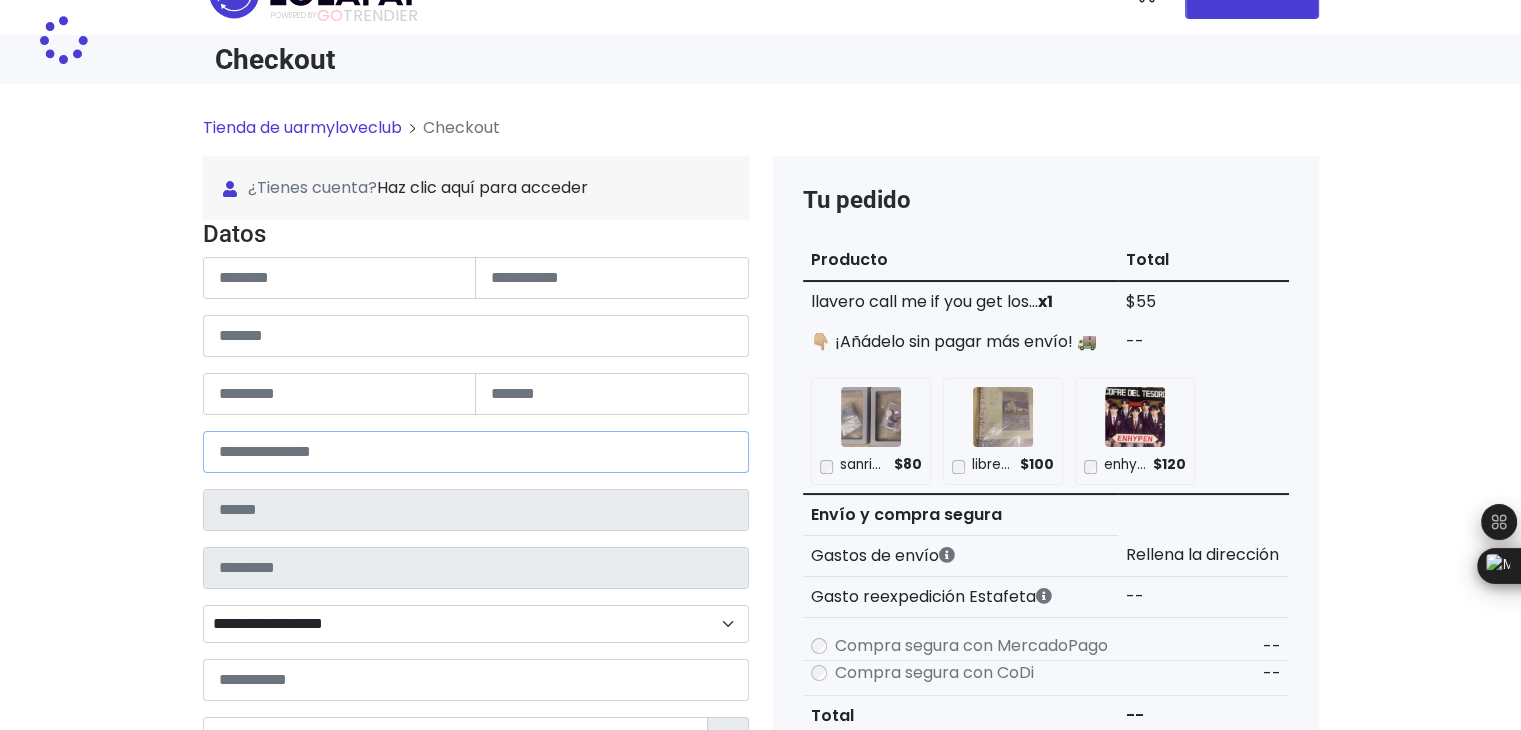 type on "****" 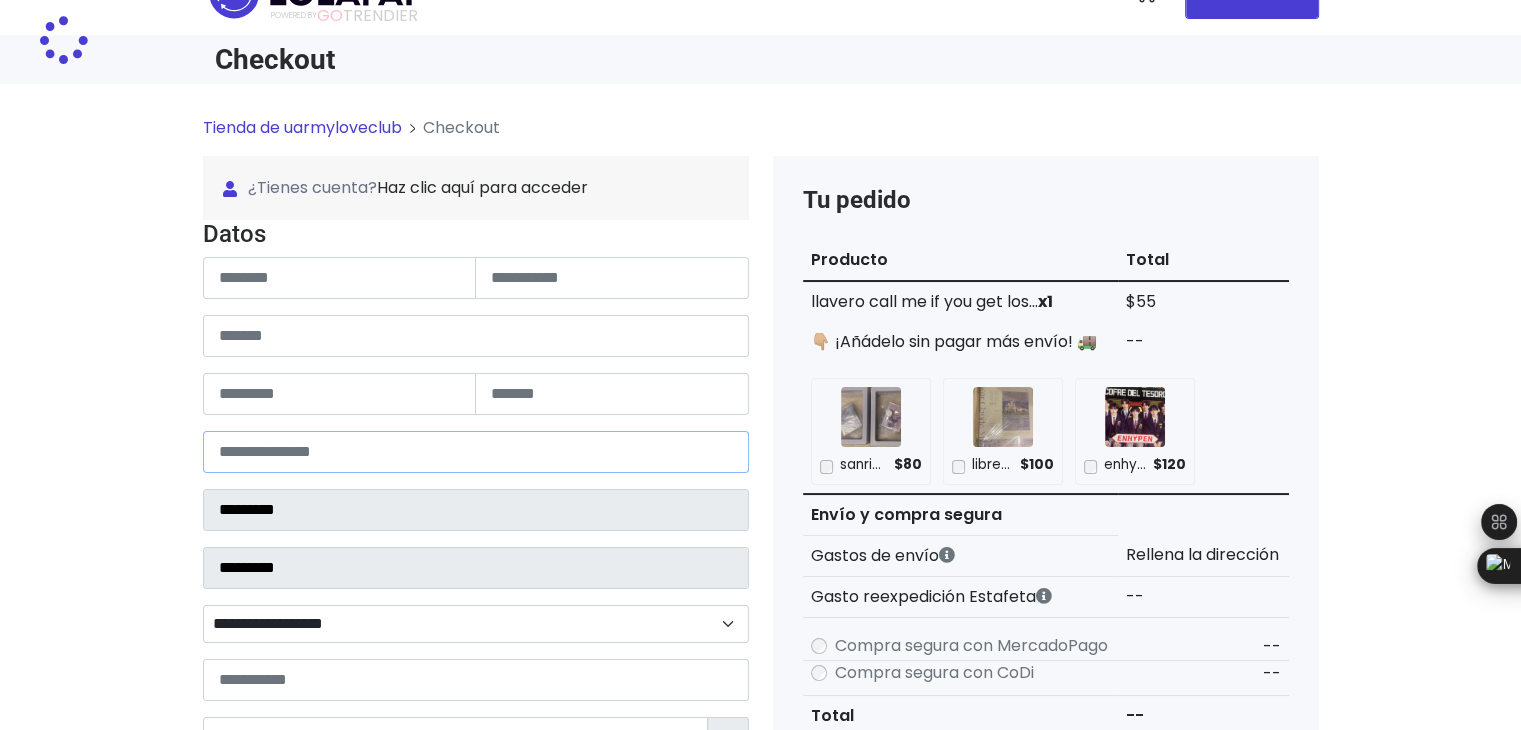 type on "***" 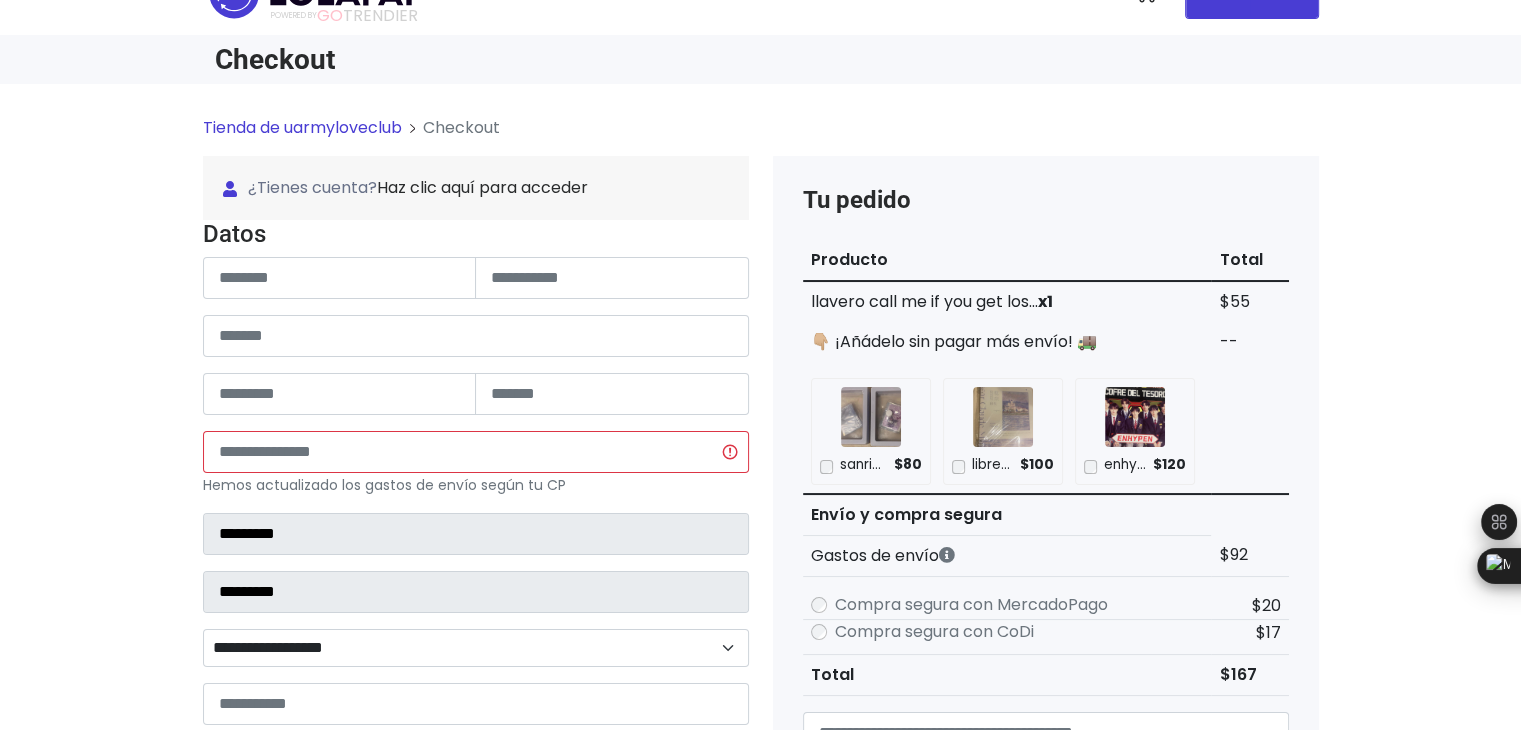 click on "Tienda de uarmyloveclub
Checkout
¿Tienes cuenta?
Haz clic aquí para acceder
¿Olvidaste tu contraseña? Entrar" at bounding box center (760, 806) 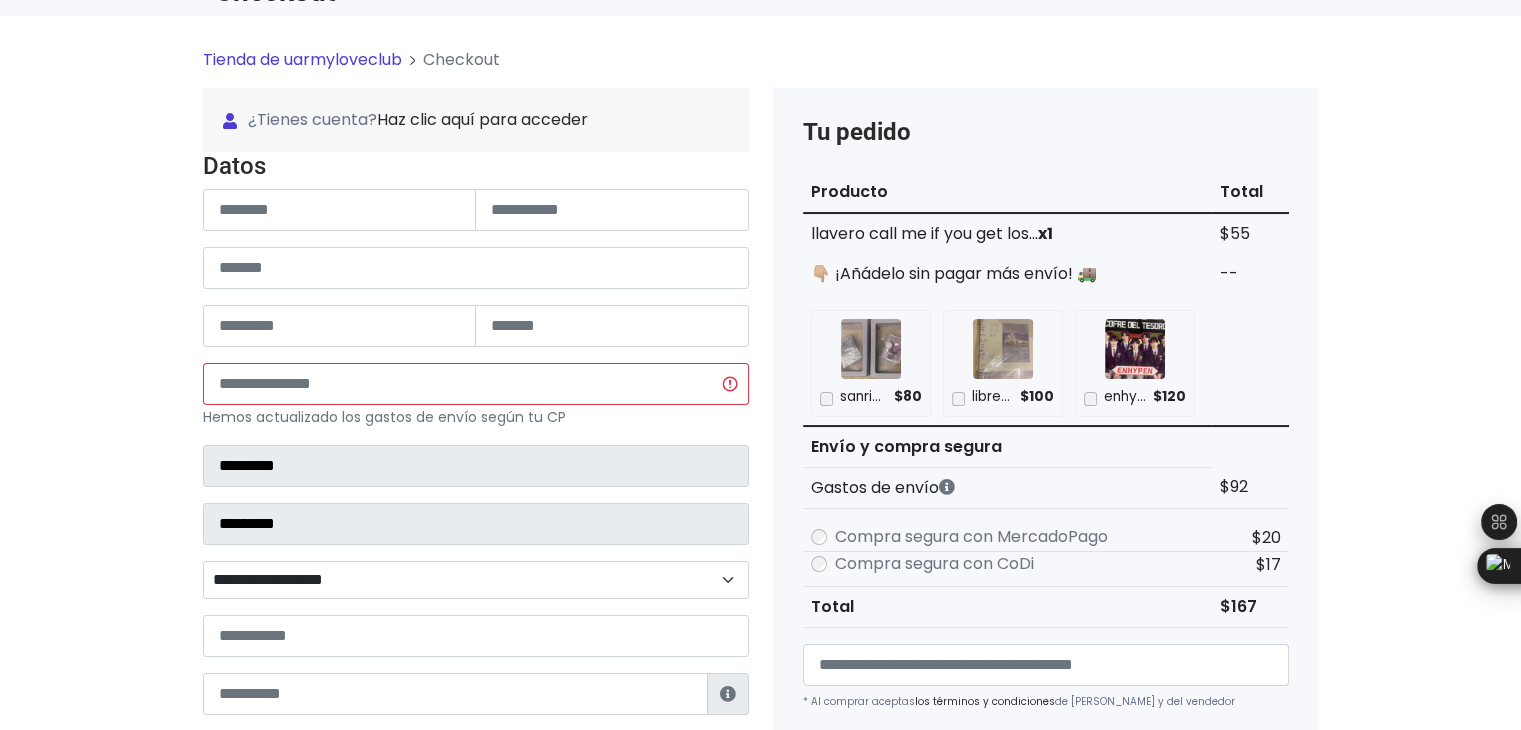 scroll, scrollTop: 114, scrollLeft: 0, axis: vertical 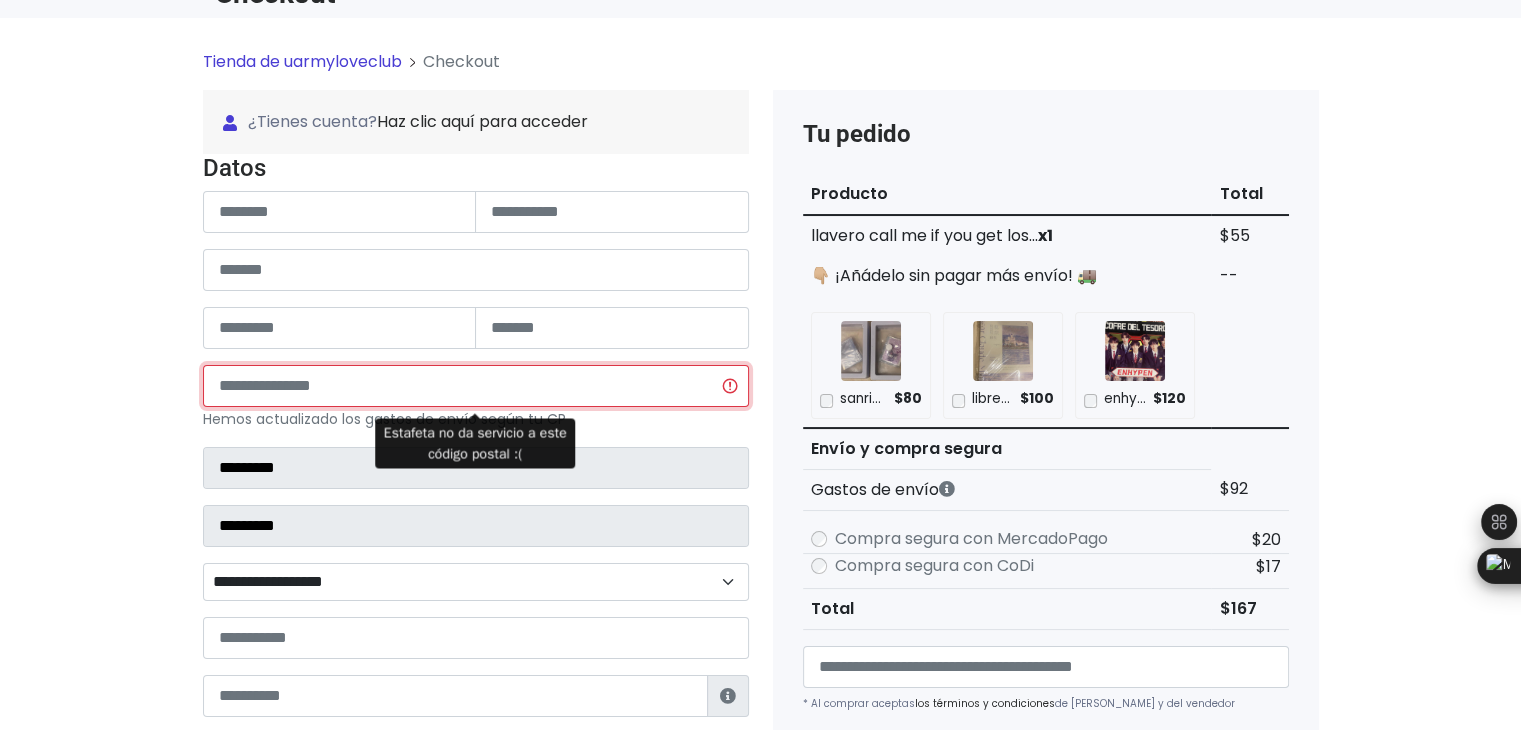 click on "******" at bounding box center (476, 386) 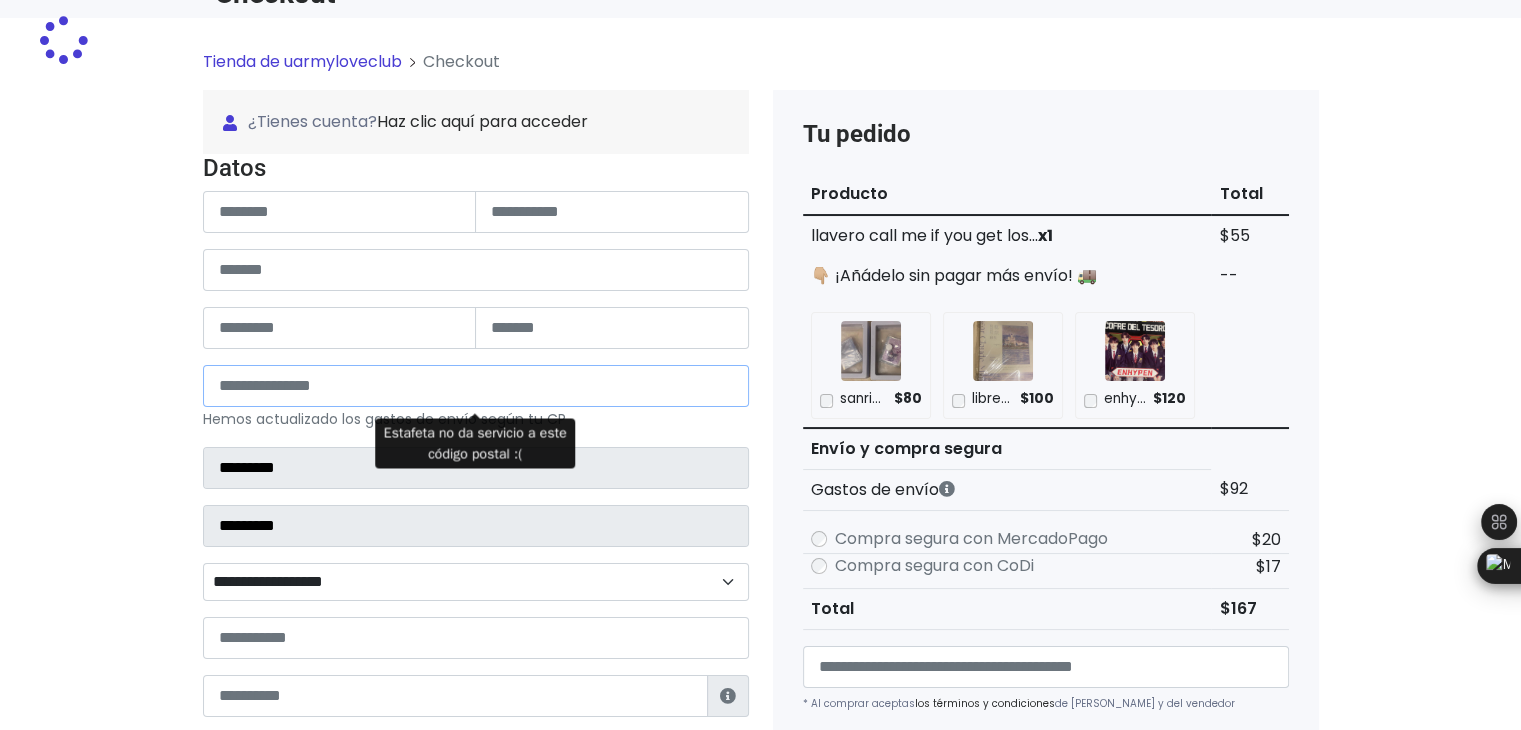 type on "*****" 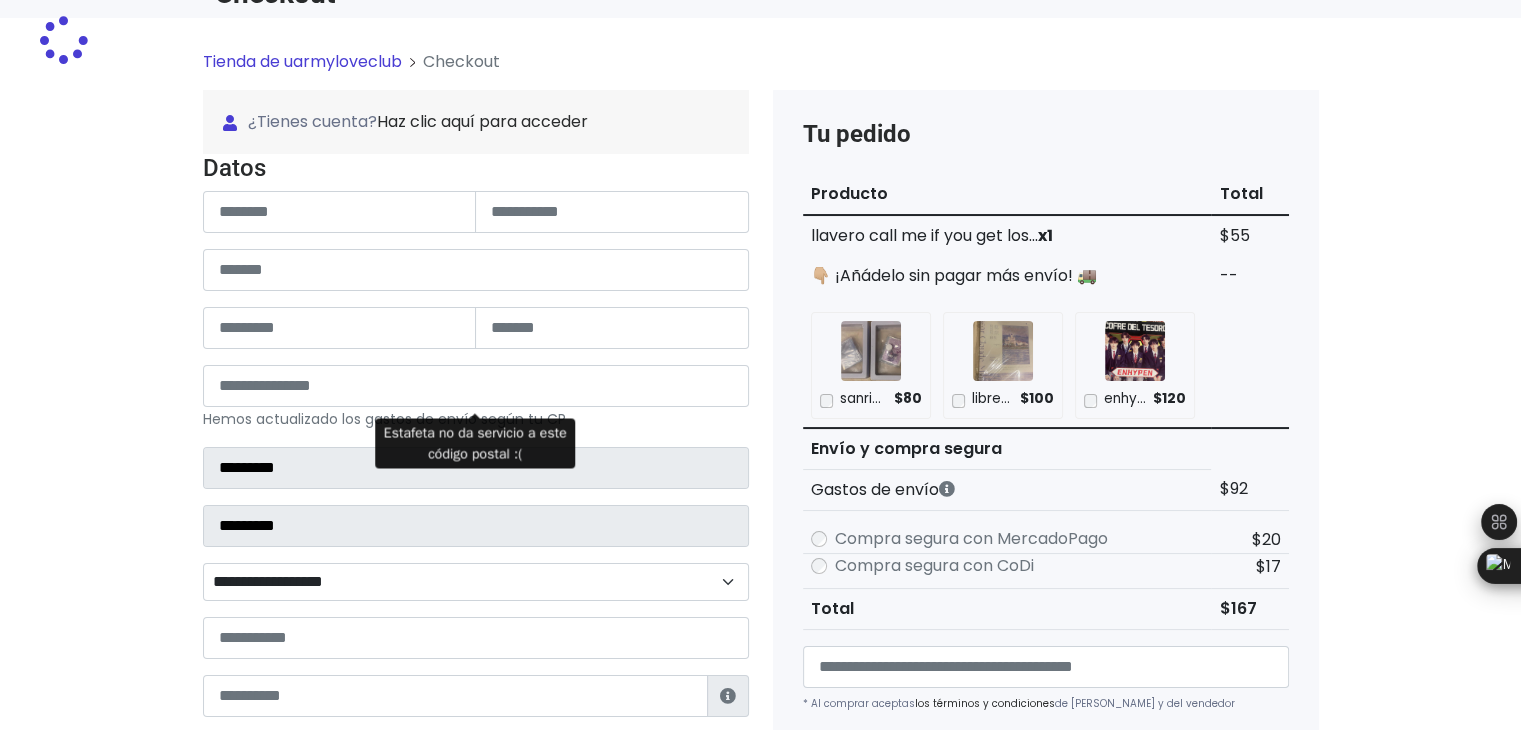 select 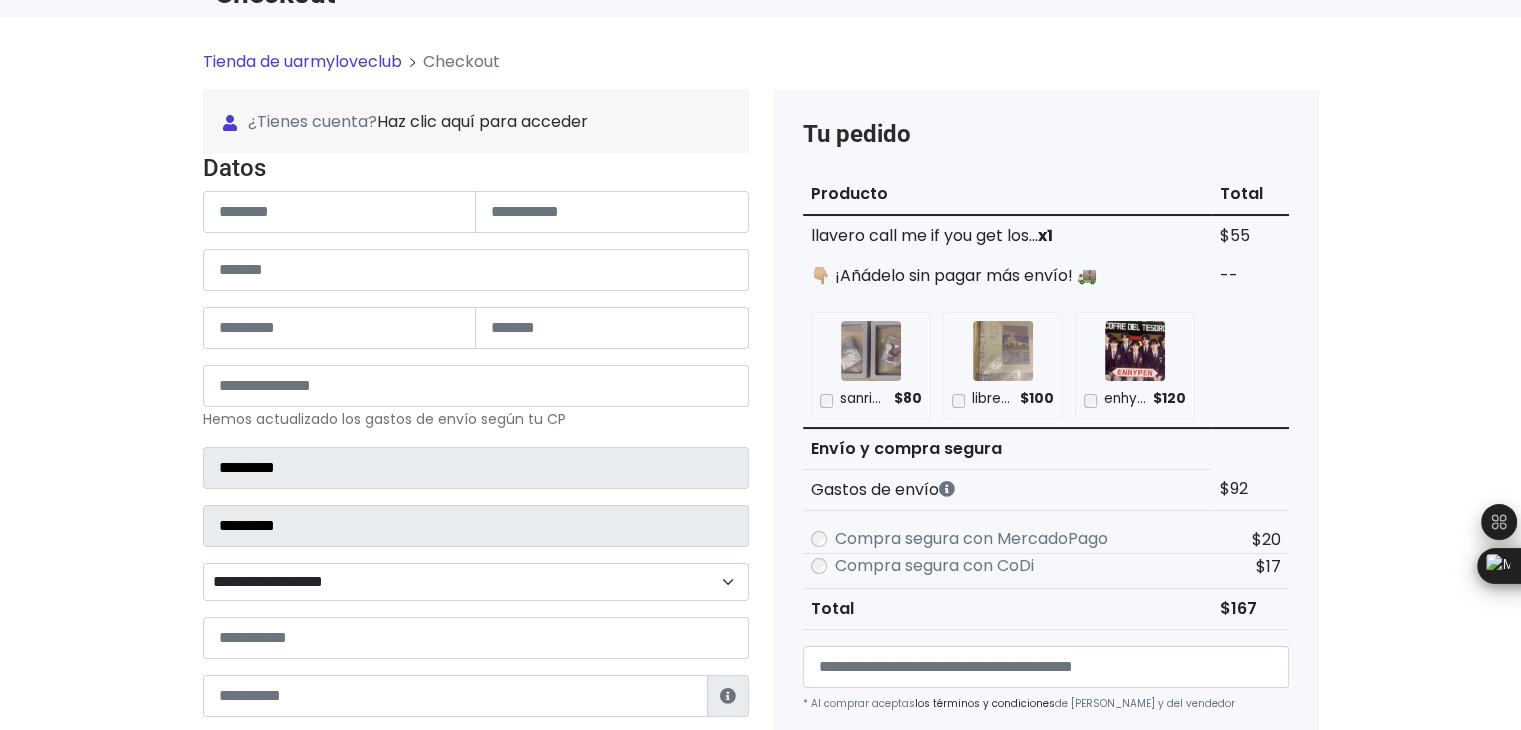 click on "Tienda de uarmyloveclub
Checkout
¿Tienes cuenta?
Haz clic aquí para acceder
¿Olvidaste tu contraseña? Entrar" at bounding box center (760, 740) 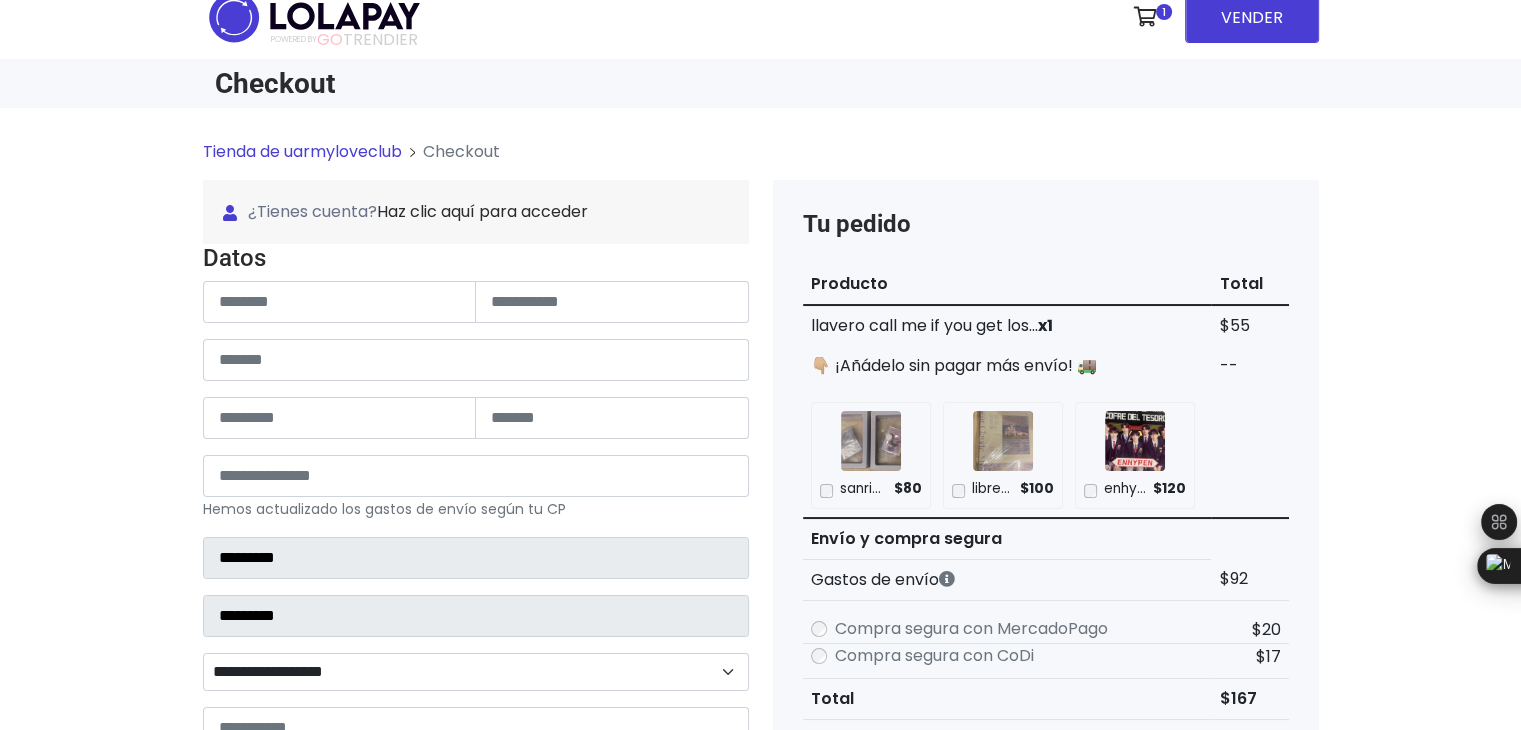 scroll, scrollTop: 26, scrollLeft: 0, axis: vertical 